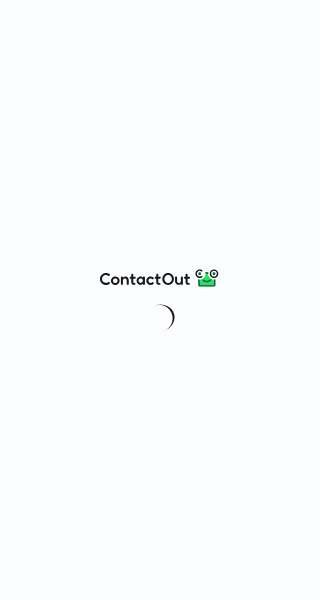 scroll, scrollTop: 0, scrollLeft: 0, axis: both 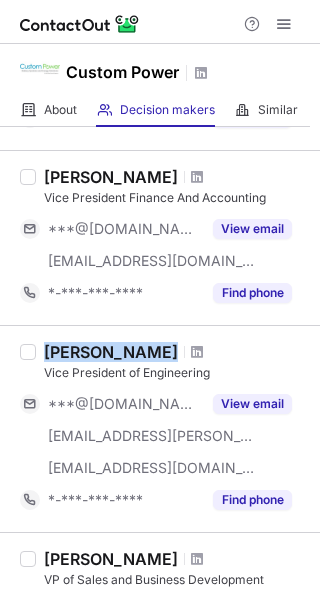 drag, startPoint x: 156, startPoint y: 348, endPoint x: 38, endPoint y: 348, distance: 118 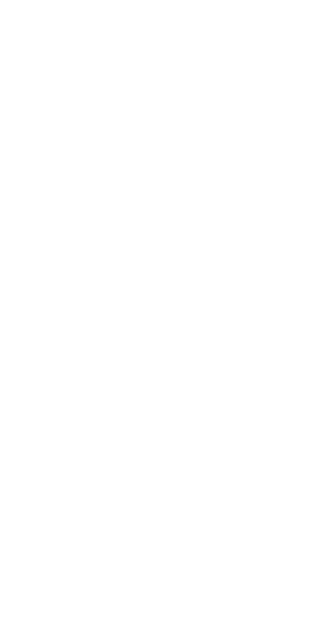 scroll, scrollTop: 0, scrollLeft: 0, axis: both 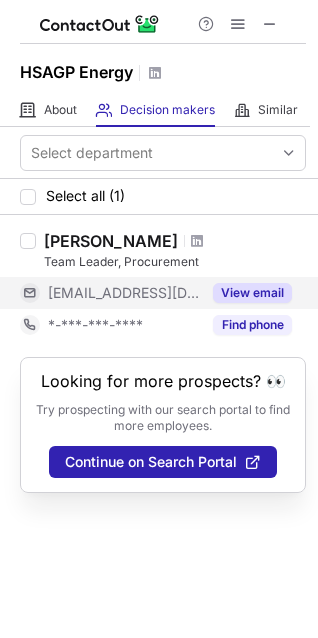click on "View email" at bounding box center [252, 293] 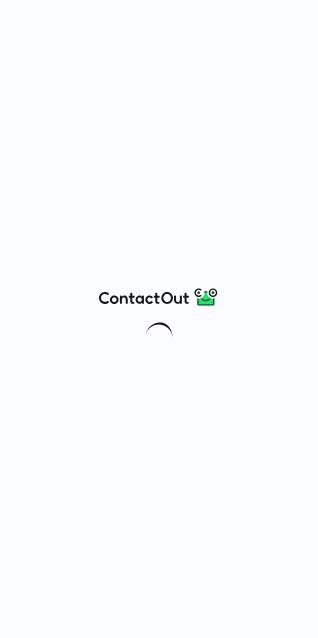 scroll, scrollTop: 0, scrollLeft: 0, axis: both 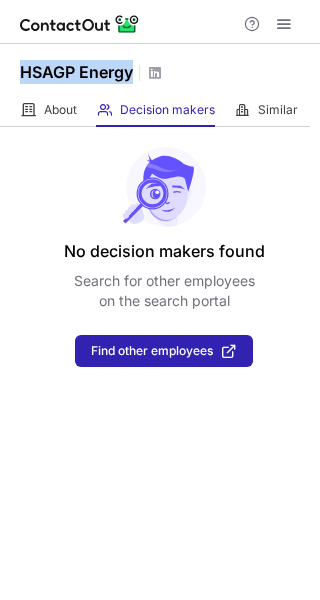 copy on "HSAGP Energy" 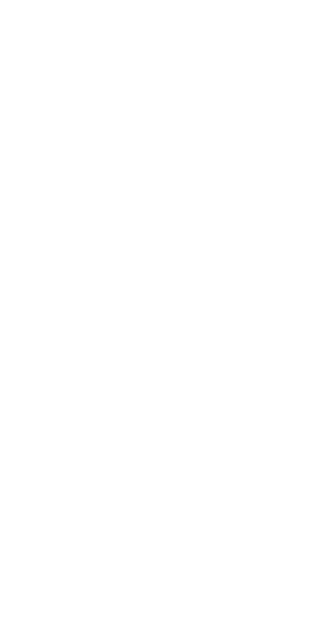 scroll, scrollTop: 0, scrollLeft: 0, axis: both 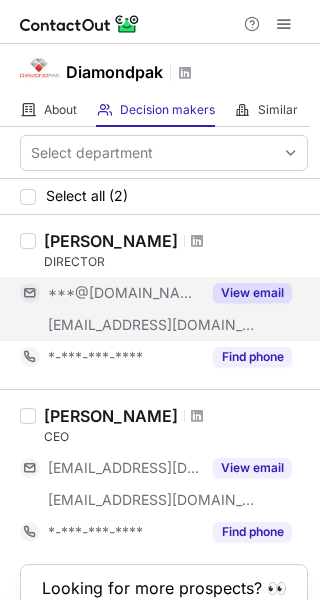click on "View email" at bounding box center (252, 293) 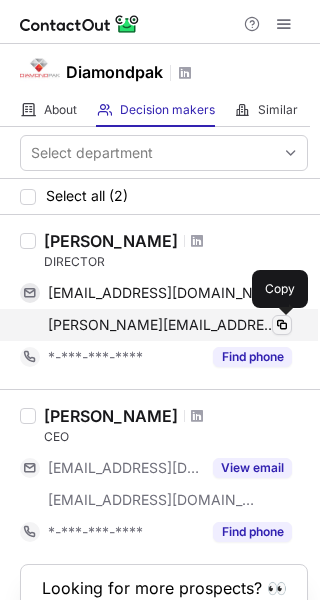 click at bounding box center [282, 325] 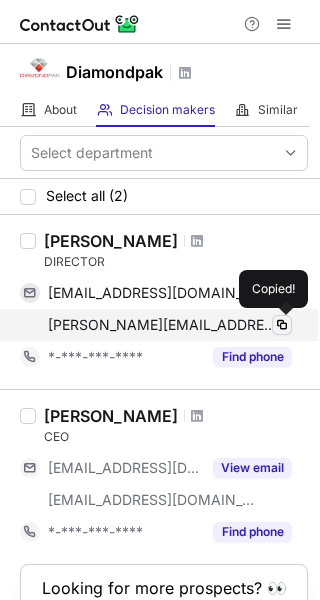 click at bounding box center [282, 325] 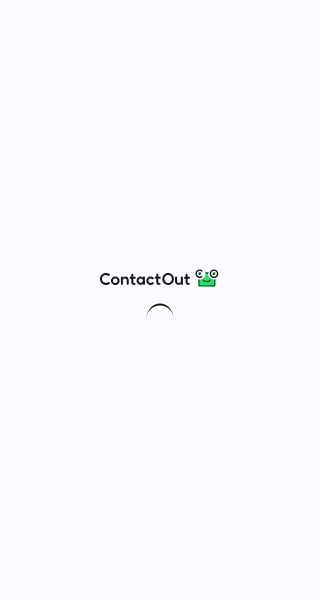 scroll, scrollTop: 0, scrollLeft: 0, axis: both 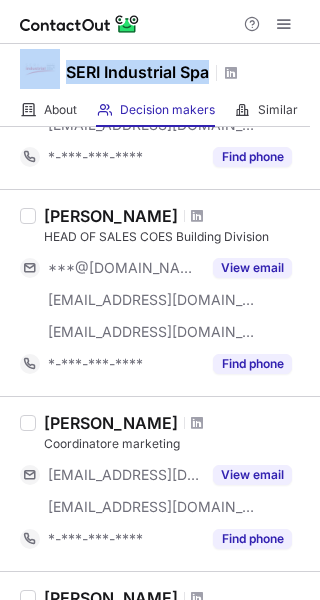 drag, startPoint x: 214, startPoint y: 75, endPoint x: 48, endPoint y: 73, distance: 166.01205 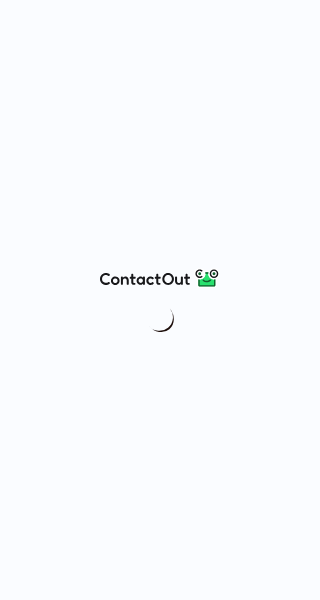 scroll, scrollTop: 0, scrollLeft: 0, axis: both 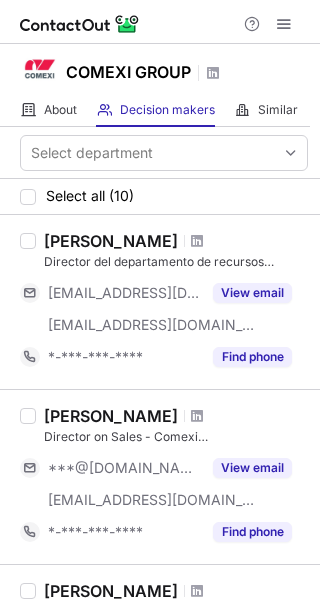 click on "Director del departamento de recursos humanos" at bounding box center (176, 262) 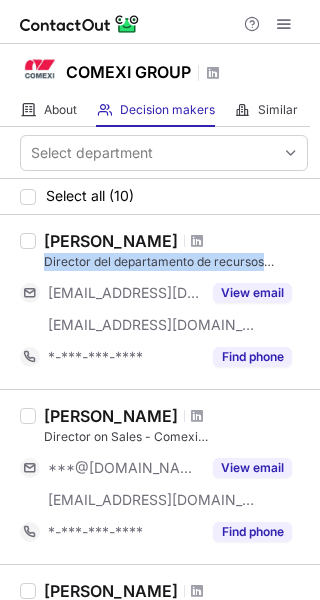 drag, startPoint x: 41, startPoint y: 261, endPoint x: 306, endPoint y: 261, distance: 265 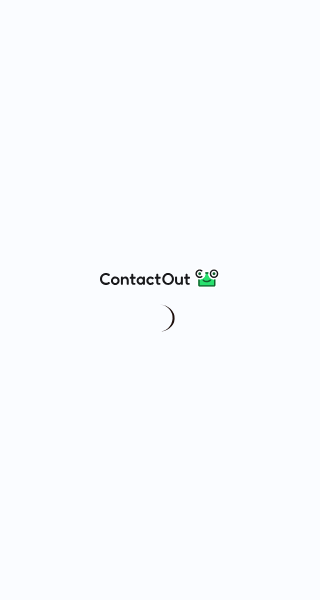 scroll, scrollTop: 0, scrollLeft: 0, axis: both 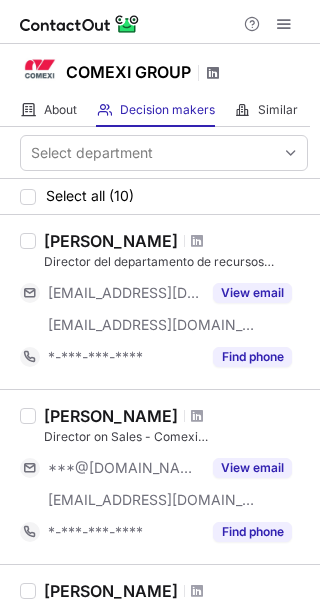 click at bounding box center (213, 73) 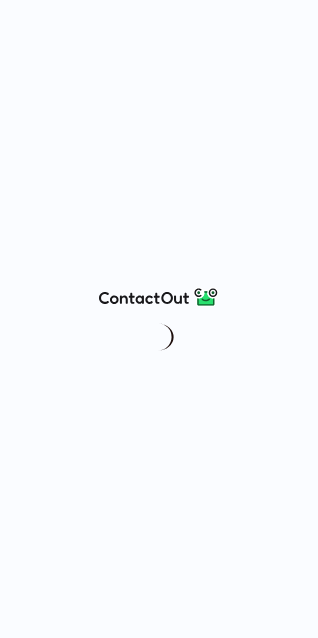 scroll, scrollTop: 0, scrollLeft: 0, axis: both 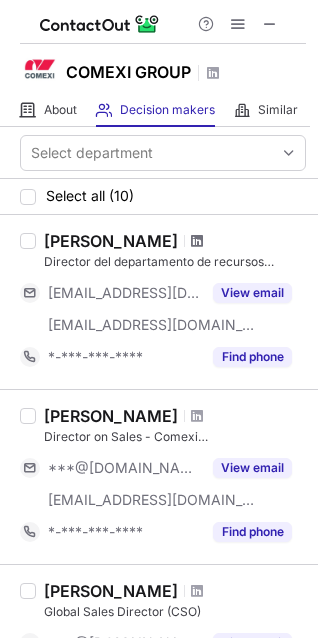 click at bounding box center (197, 241) 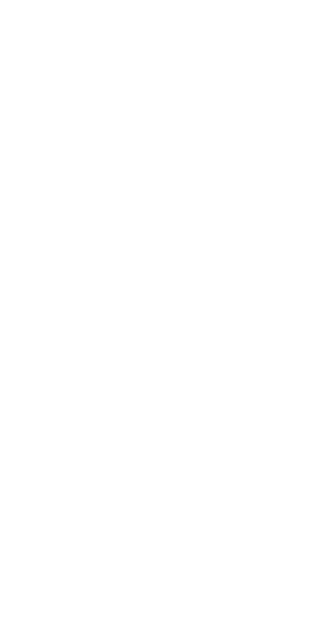 scroll, scrollTop: 0, scrollLeft: 0, axis: both 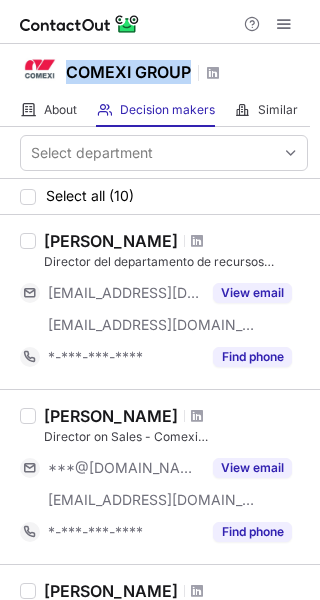 copy on "COMEXI GROUP" 